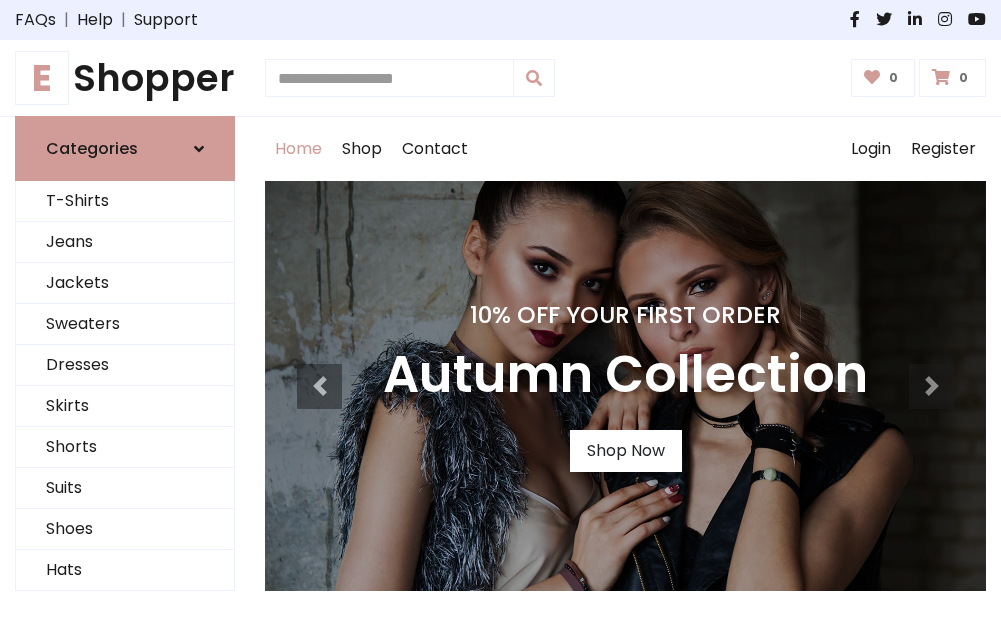 scroll, scrollTop: 0, scrollLeft: 0, axis: both 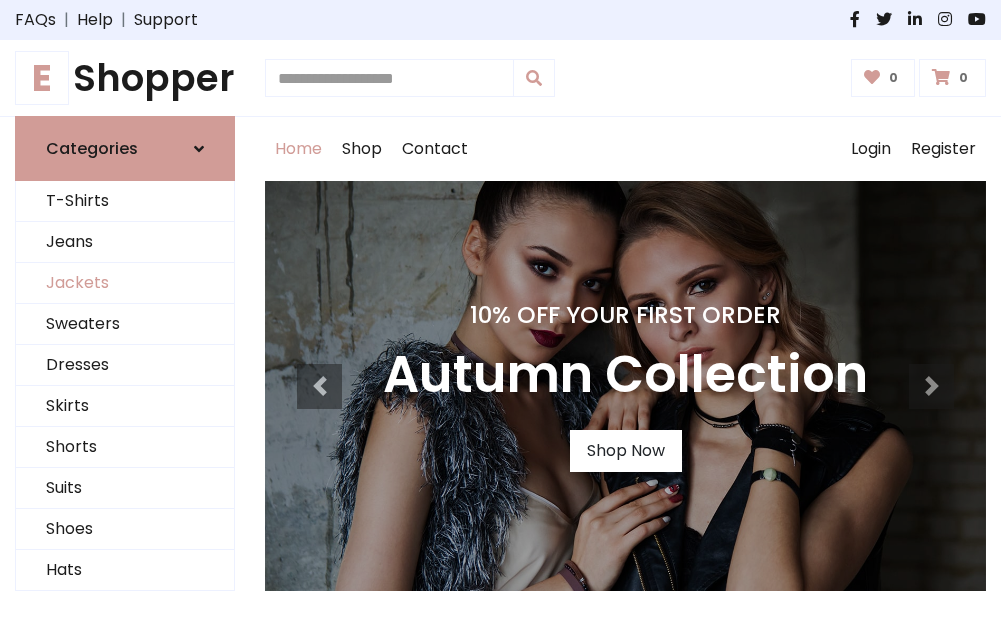 click on "Jackets" at bounding box center [125, 283] 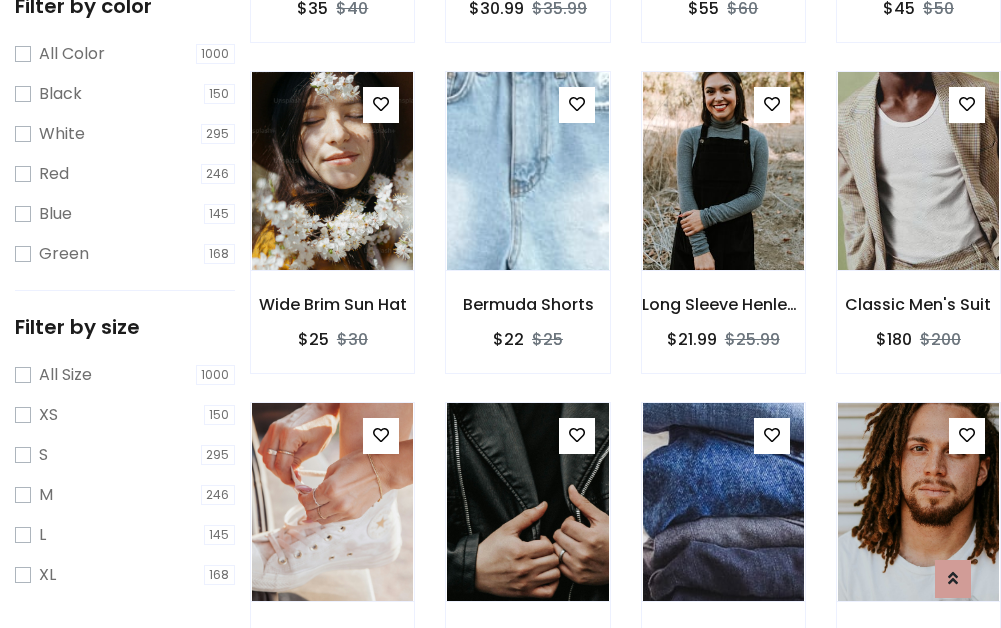 scroll, scrollTop: 803, scrollLeft: 0, axis: vertical 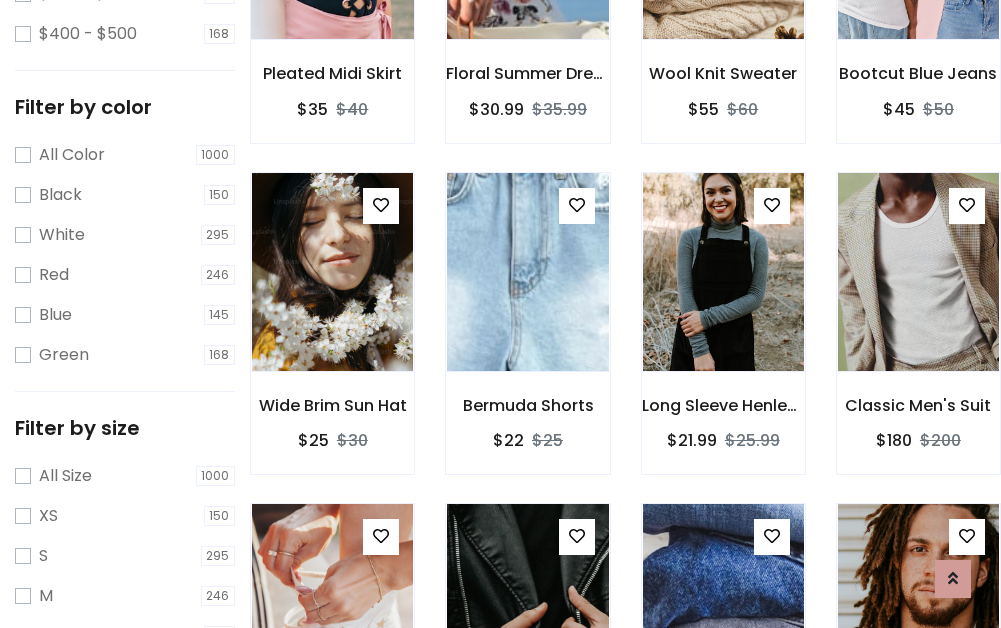 click at bounding box center [332, -60] 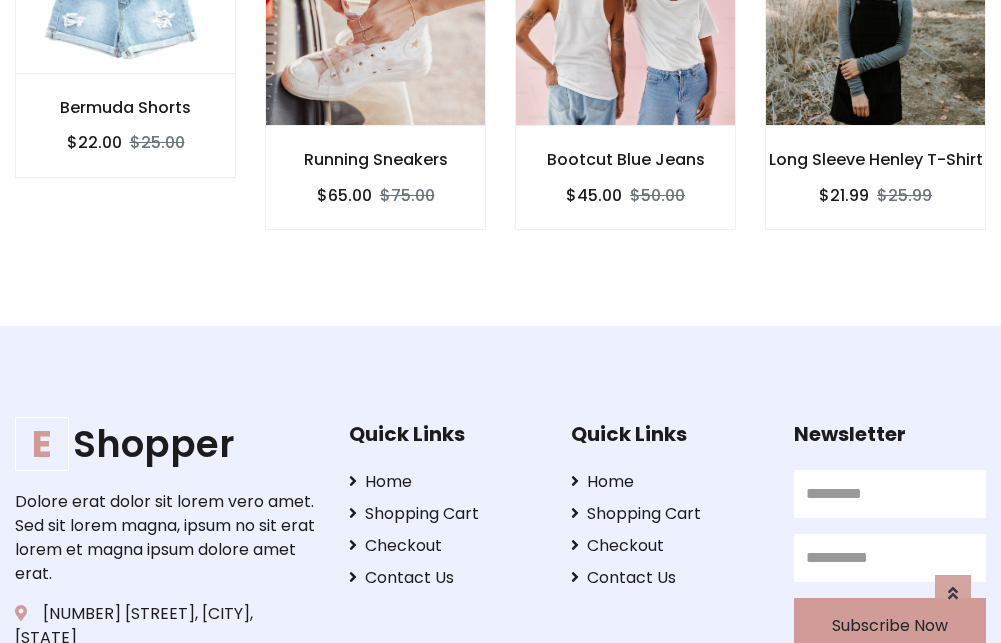 scroll, scrollTop: 0, scrollLeft: 0, axis: both 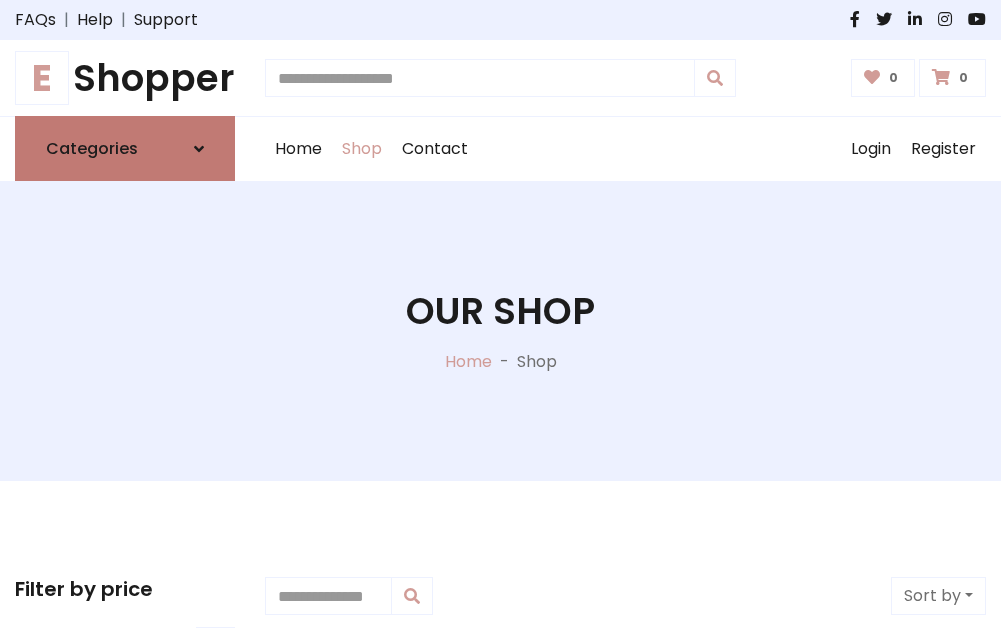 click on "Categories" at bounding box center [92, 148] 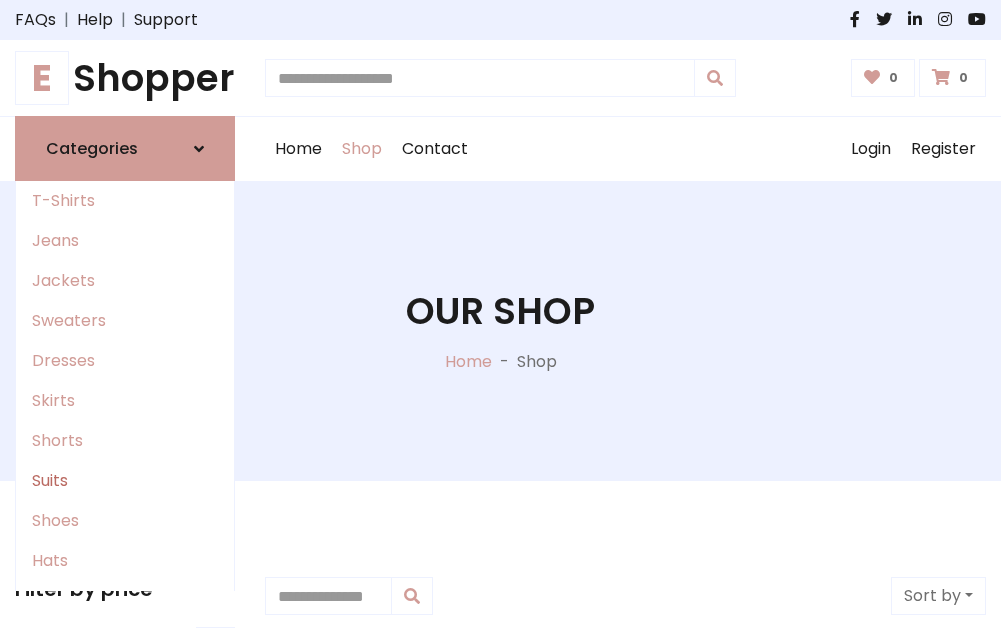 click on "Suits" at bounding box center [125, 481] 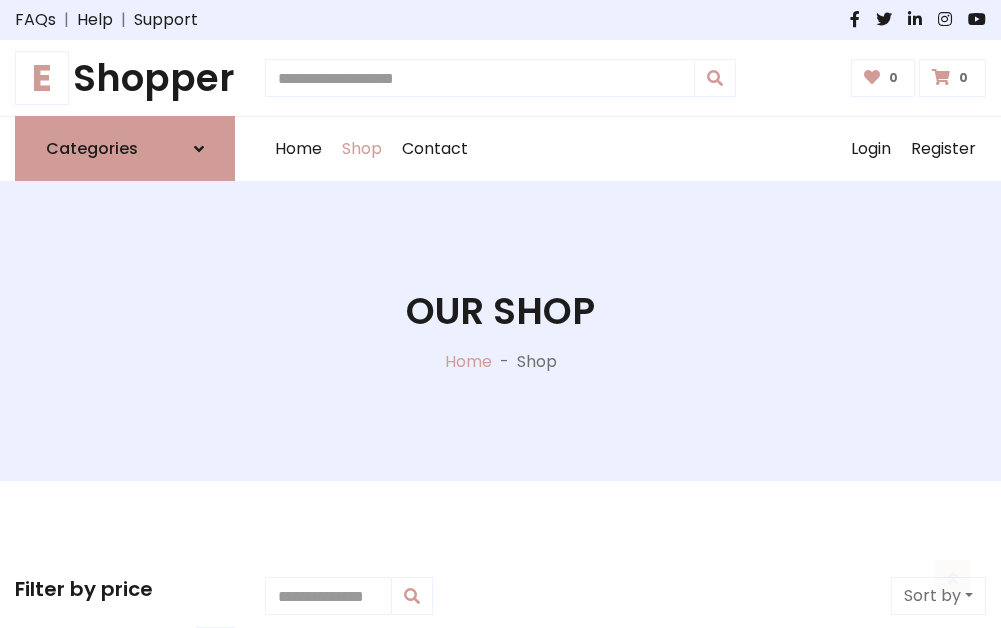 scroll, scrollTop: 1445, scrollLeft: 0, axis: vertical 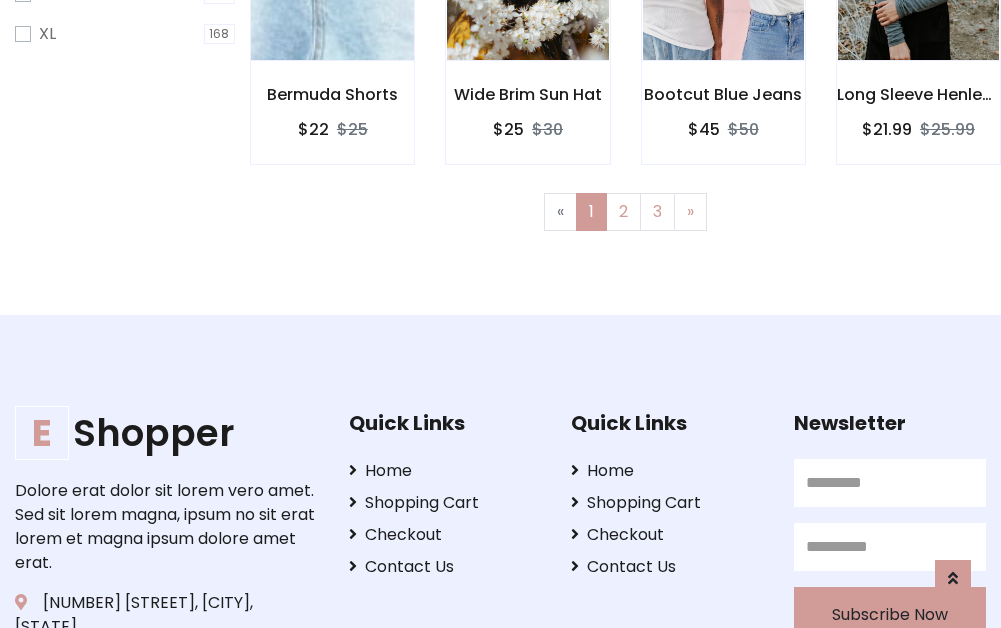 click at bounding box center [332, -39] 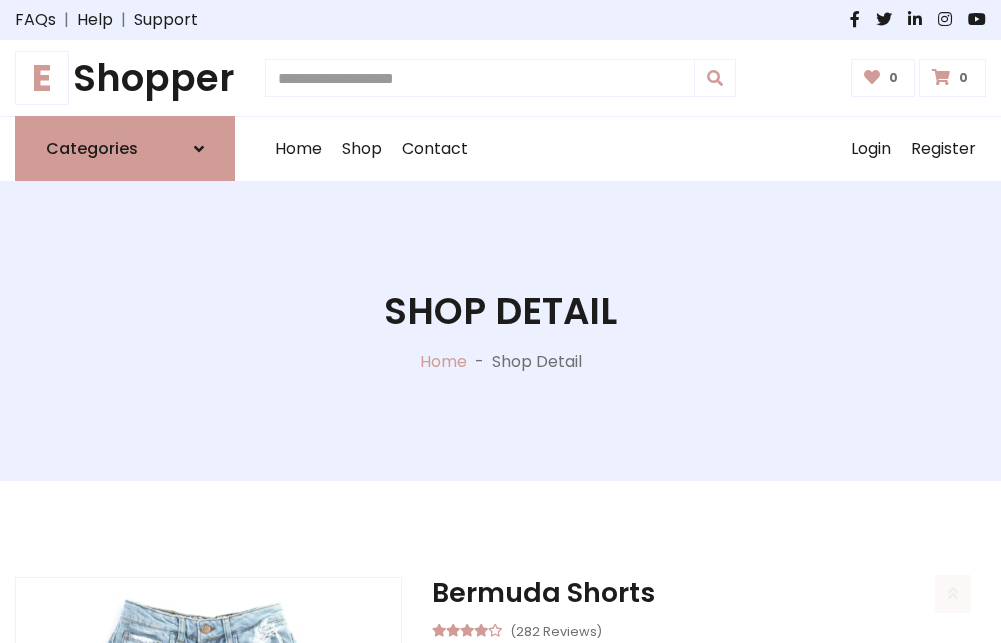 scroll, scrollTop: 1869, scrollLeft: 0, axis: vertical 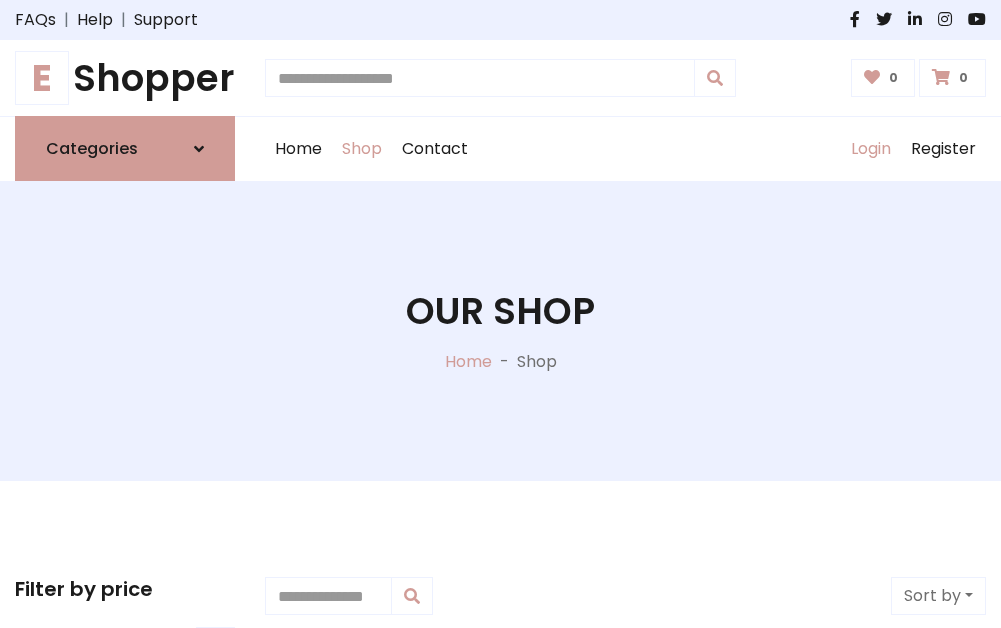 click on "Login" at bounding box center (871, 149) 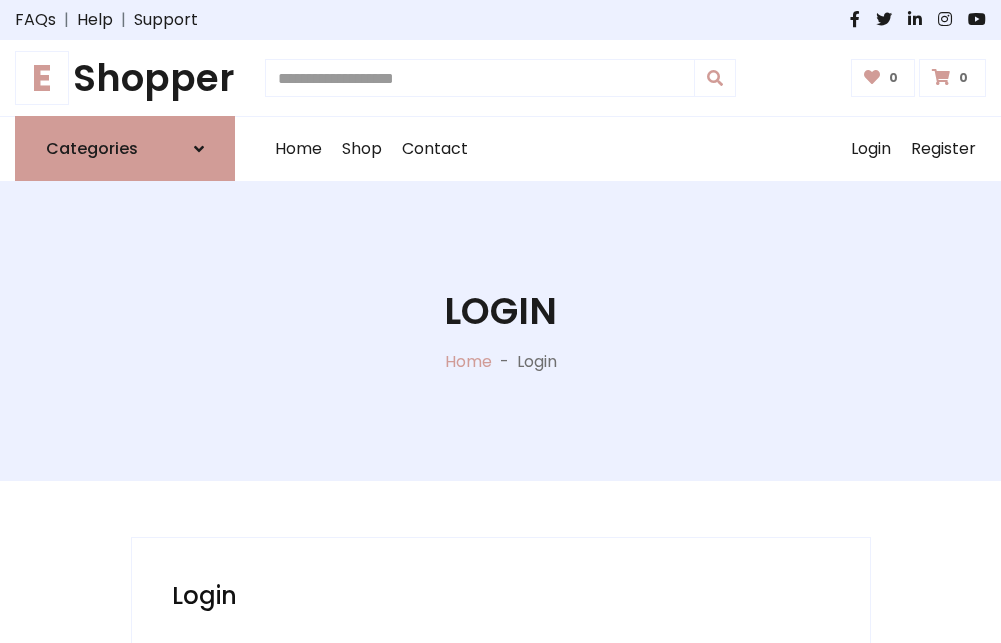 scroll, scrollTop: 0, scrollLeft: 0, axis: both 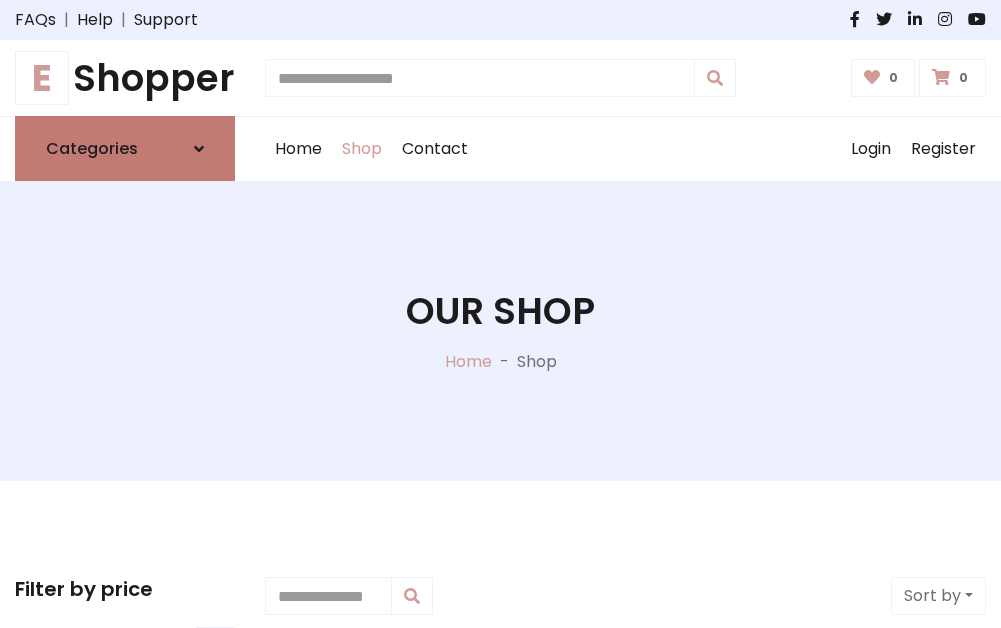 click at bounding box center [199, 149] 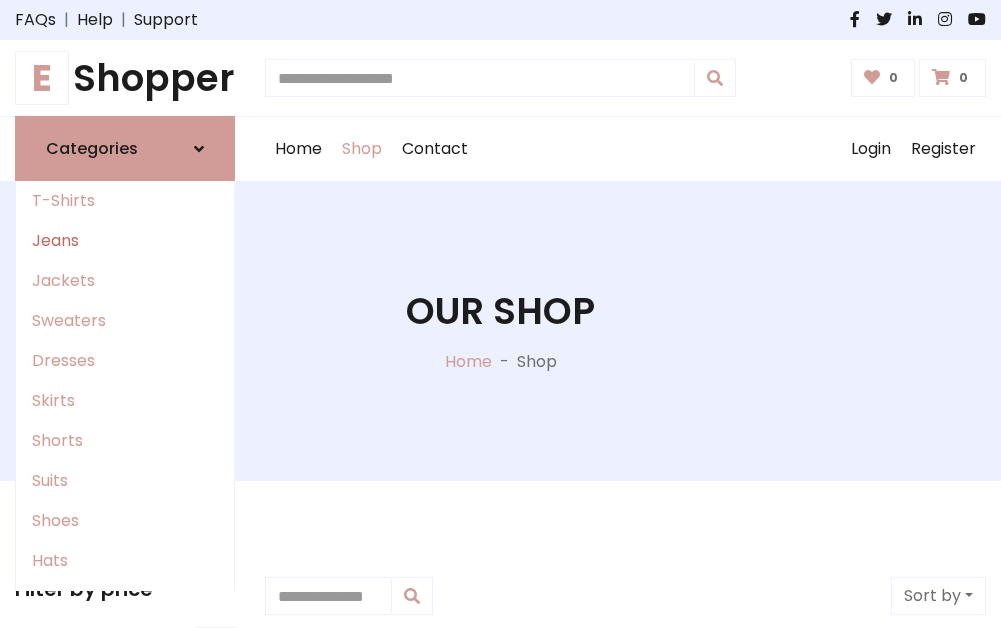click on "Jeans" at bounding box center (125, 241) 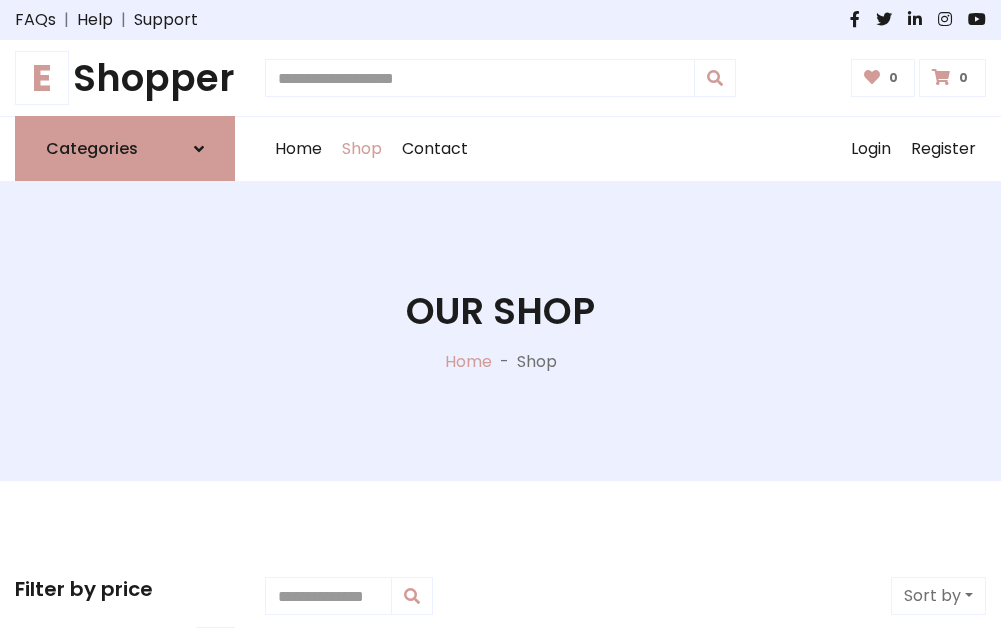 scroll, scrollTop: 0, scrollLeft: 0, axis: both 